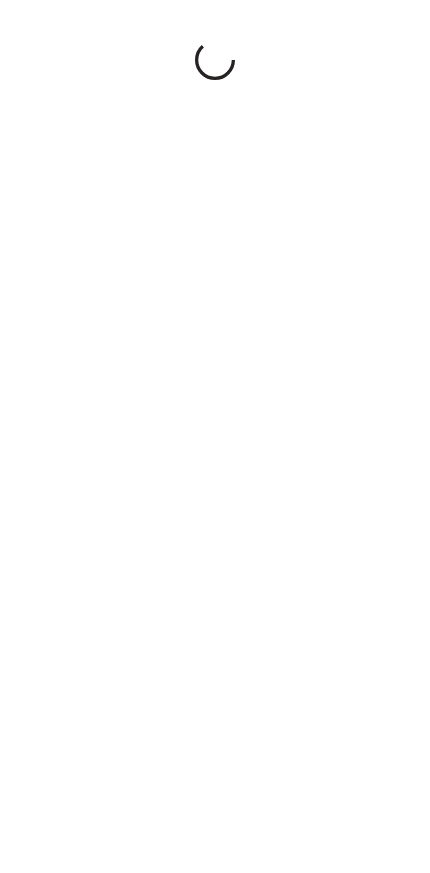 scroll, scrollTop: 0, scrollLeft: 0, axis: both 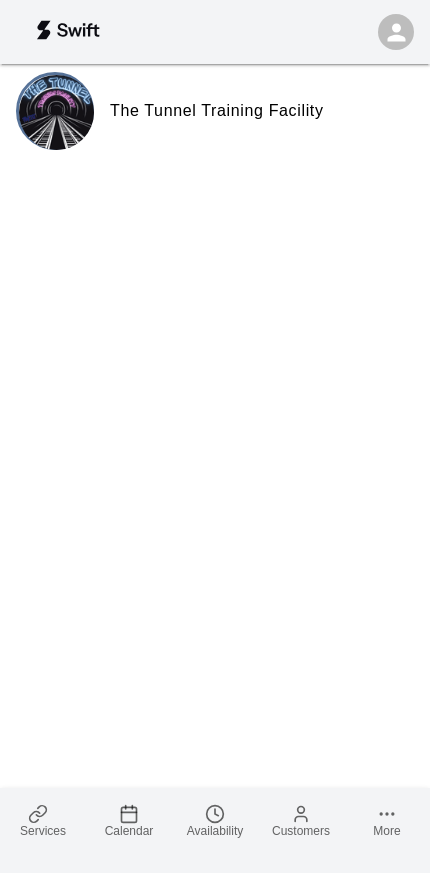 click on "Calendar" at bounding box center (129, 831) 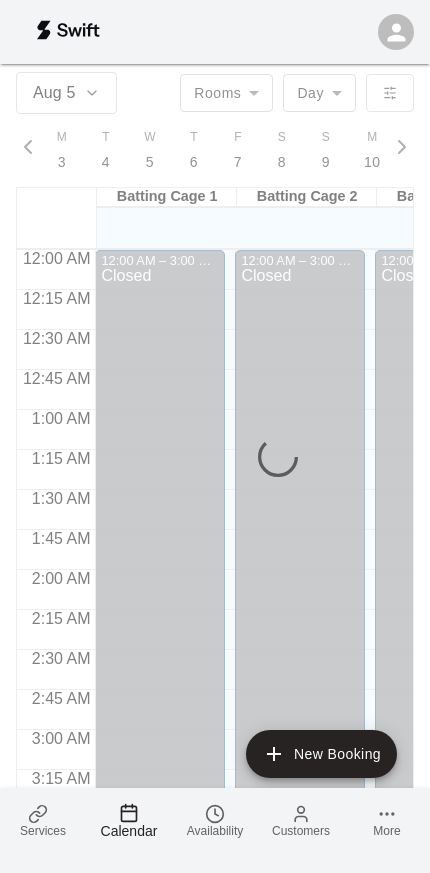 scroll, scrollTop: 0, scrollLeft: 8449, axis: horizontal 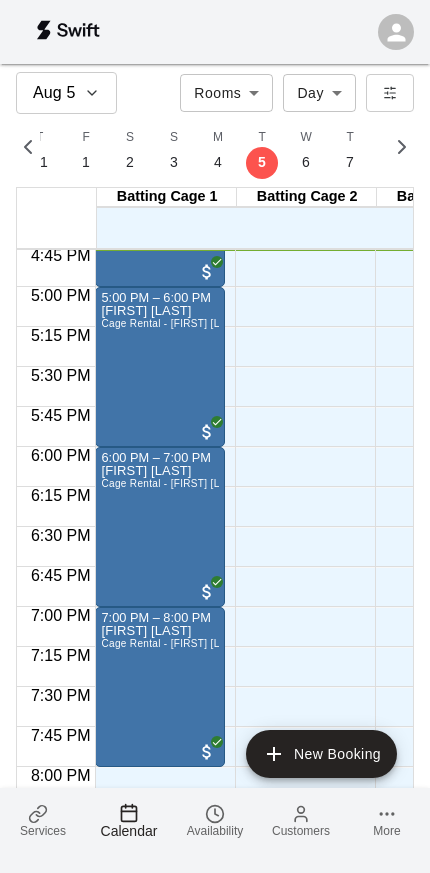 click 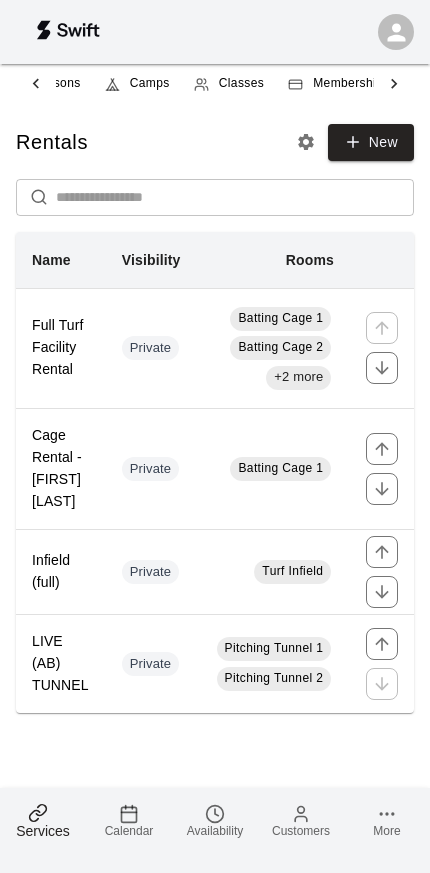 scroll, scrollTop: 0, scrollLeft: 156, axis: horizontal 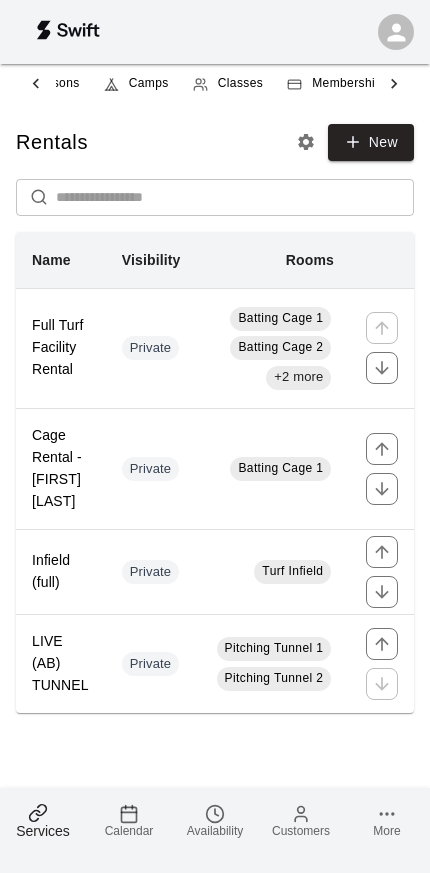 click on "Classes" at bounding box center (240, 84) 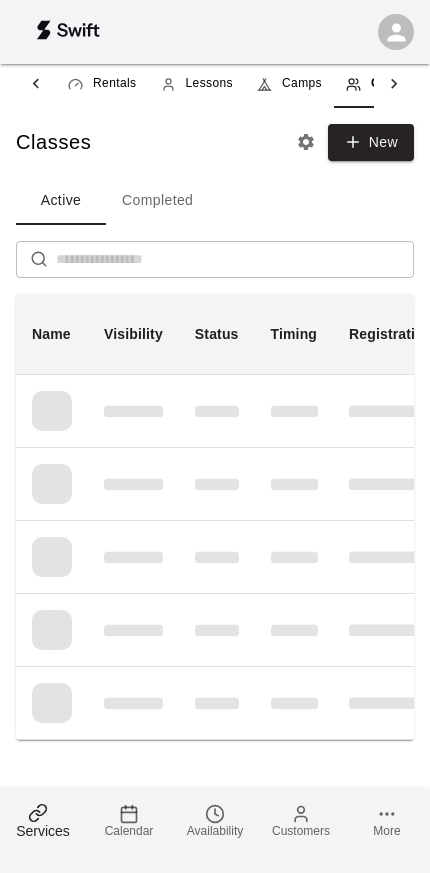 scroll, scrollTop: 0, scrollLeft: 57, axis: horizontal 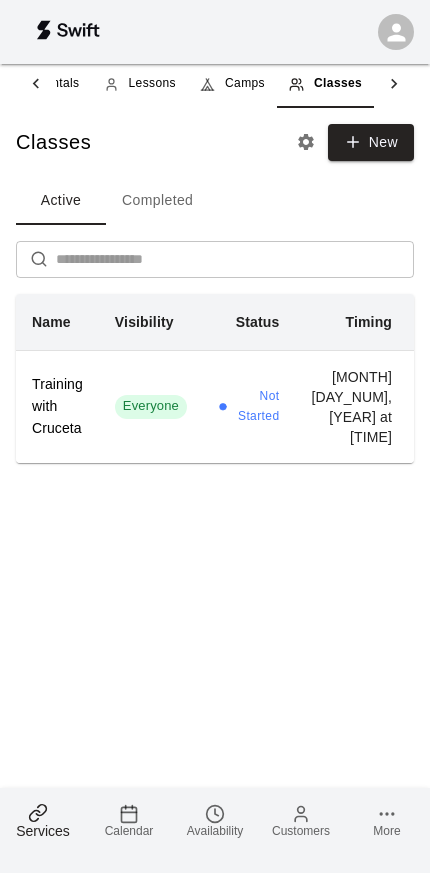 click on "Everyone" at bounding box center [151, 406] 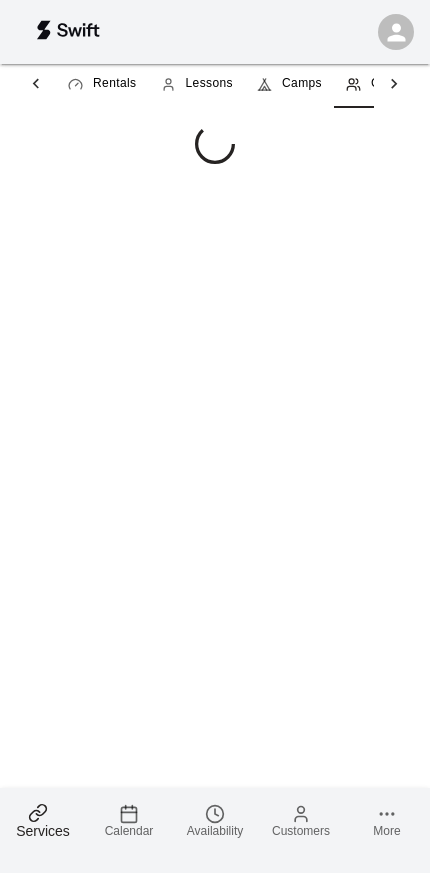 scroll, scrollTop: 0, scrollLeft: 54, axis: horizontal 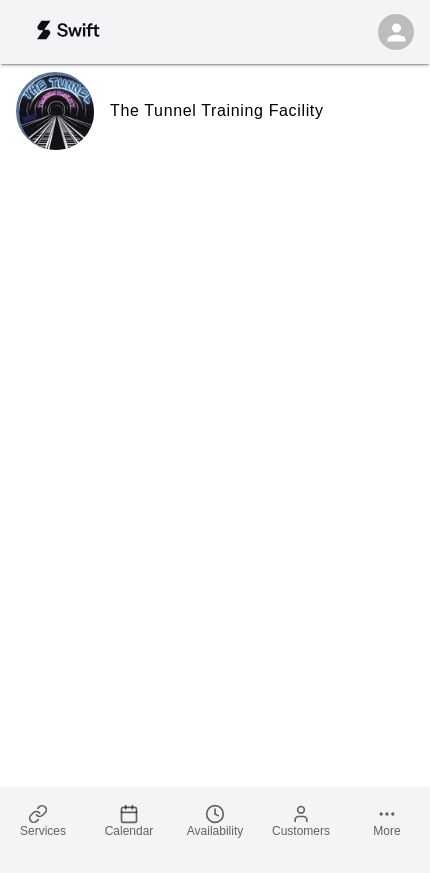 click on "Calendar" at bounding box center [129, 820] 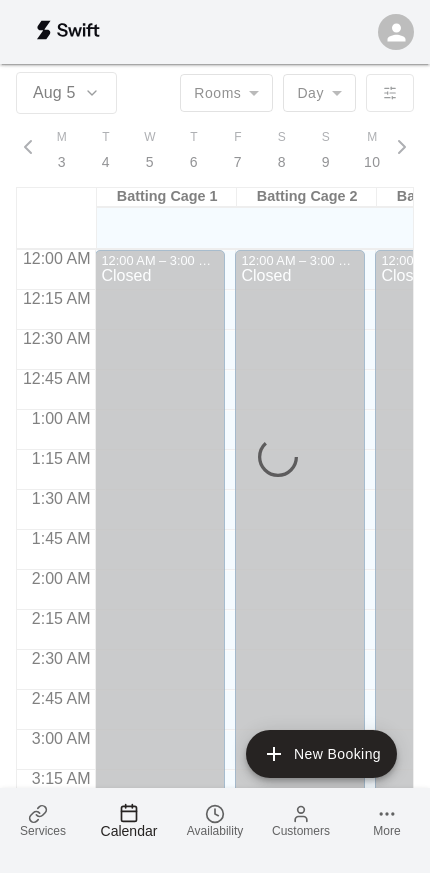 scroll, scrollTop: 0, scrollLeft: 8449, axis: horizontal 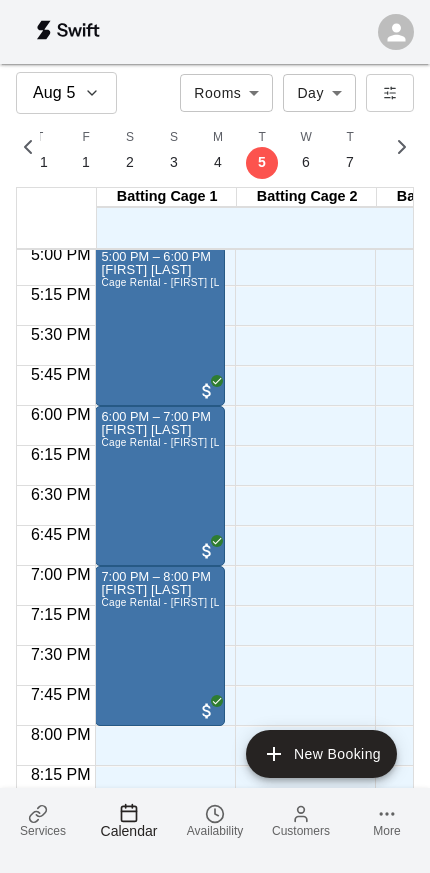 click on "Services" at bounding box center [43, 831] 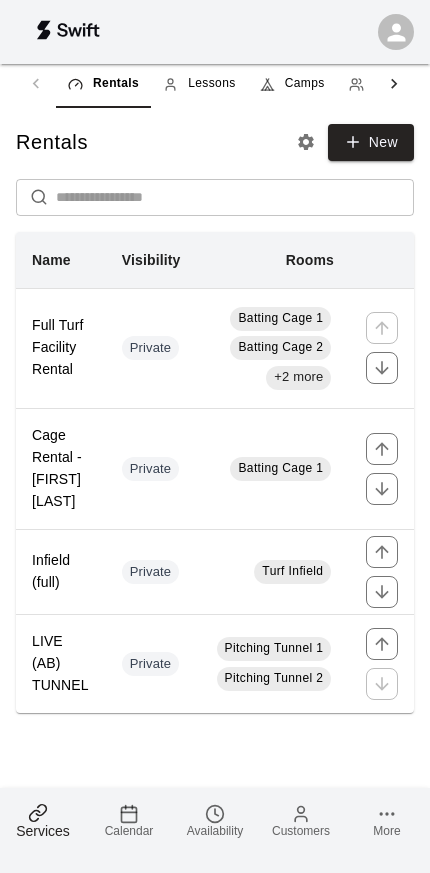 click on "Customers" at bounding box center [301, 831] 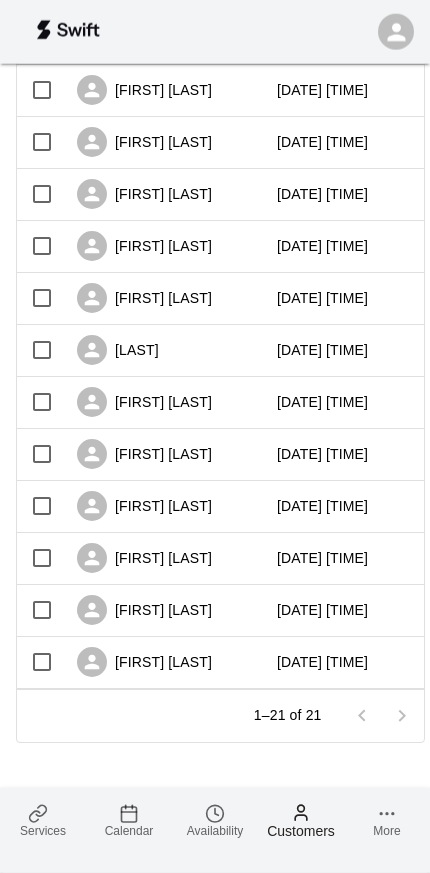 scroll, scrollTop: 764, scrollLeft: 0, axis: vertical 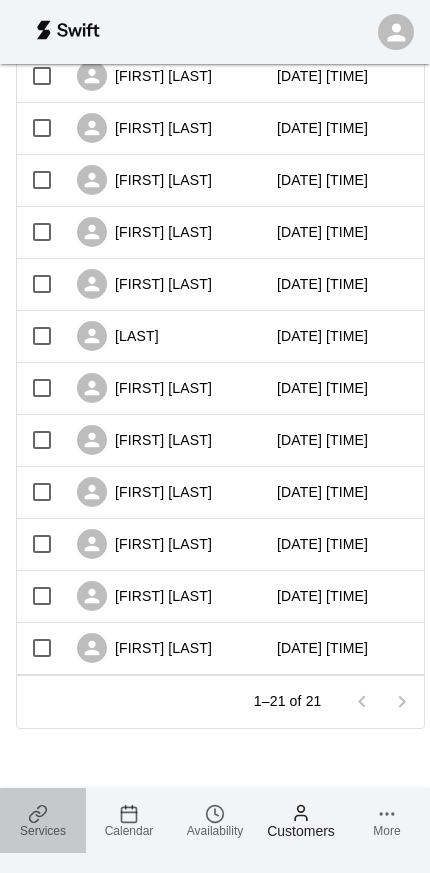 click on "Services" at bounding box center (43, 831) 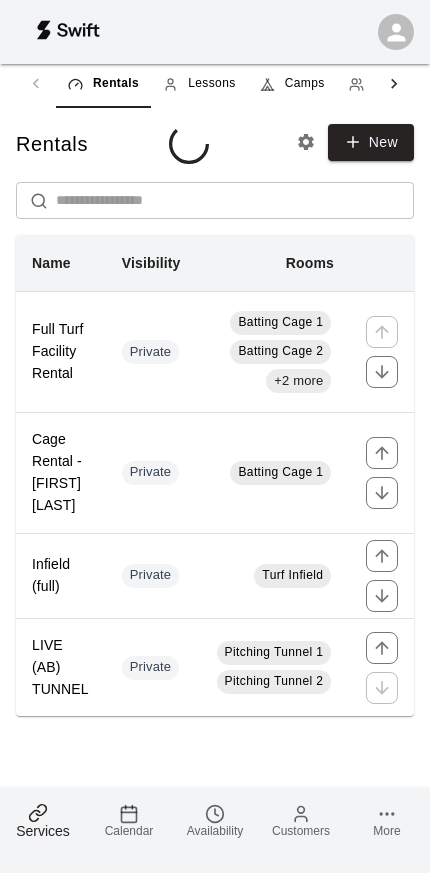 scroll, scrollTop: 0, scrollLeft: 0, axis: both 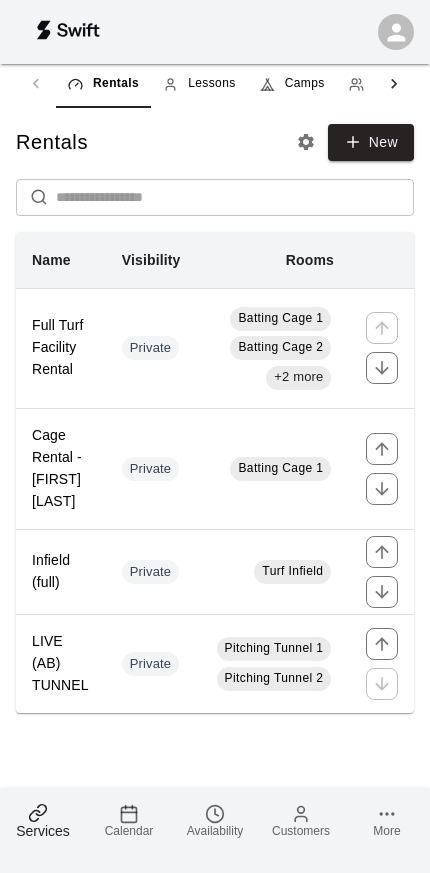 click 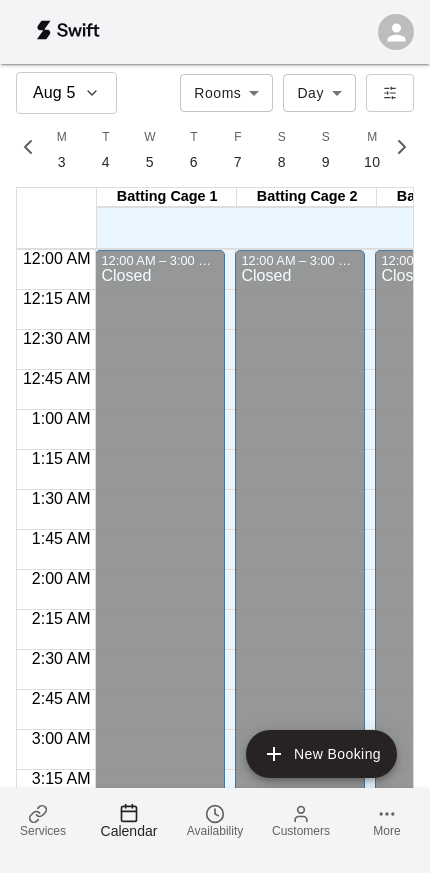 scroll, scrollTop: 0, scrollLeft: 8449, axis: horizontal 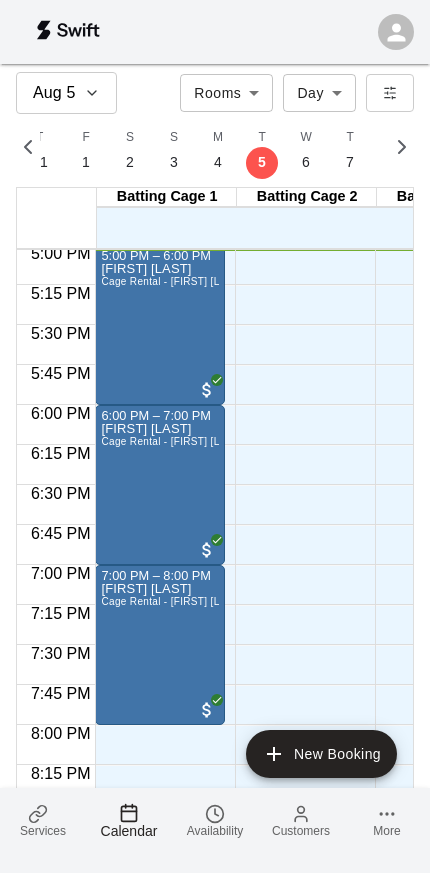 click 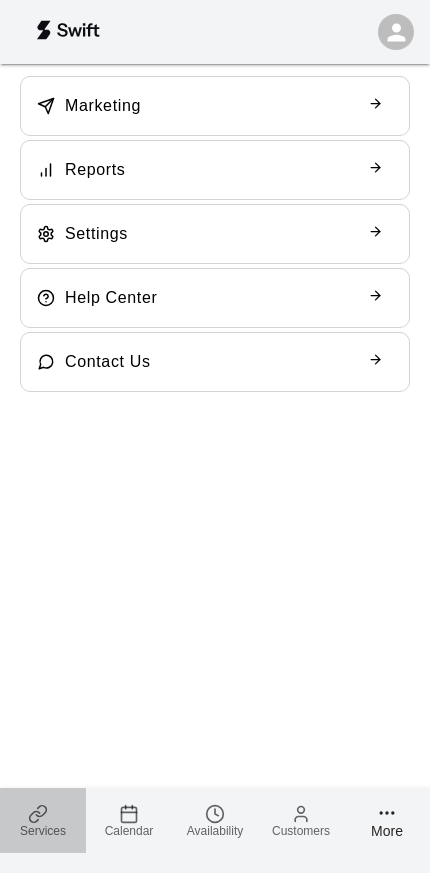 click on "Services" at bounding box center [43, 831] 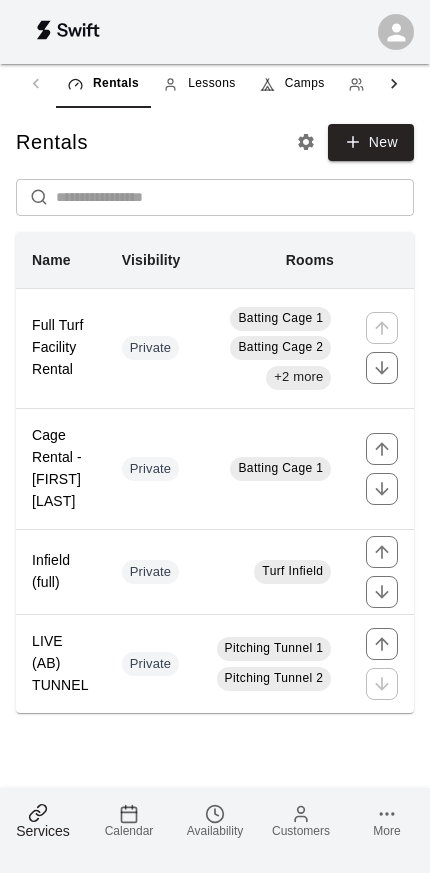 click on "Rentals Lessons Camps Classes Memberships Packages" at bounding box center (215, 84) 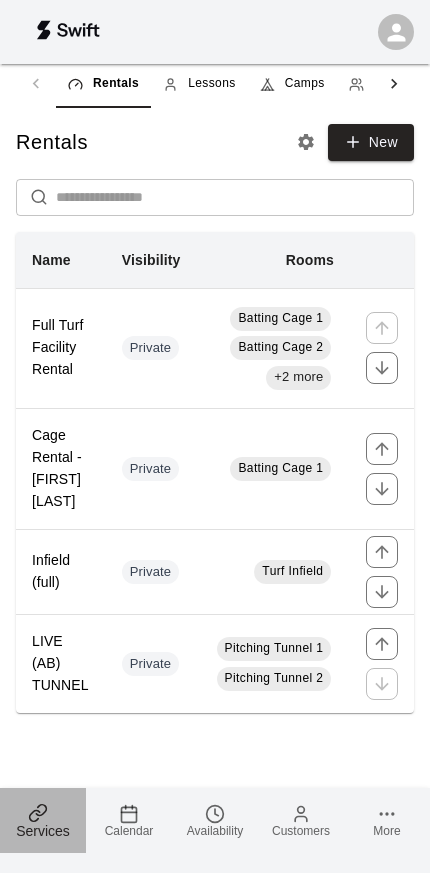 click on "Services" at bounding box center (43, 831) 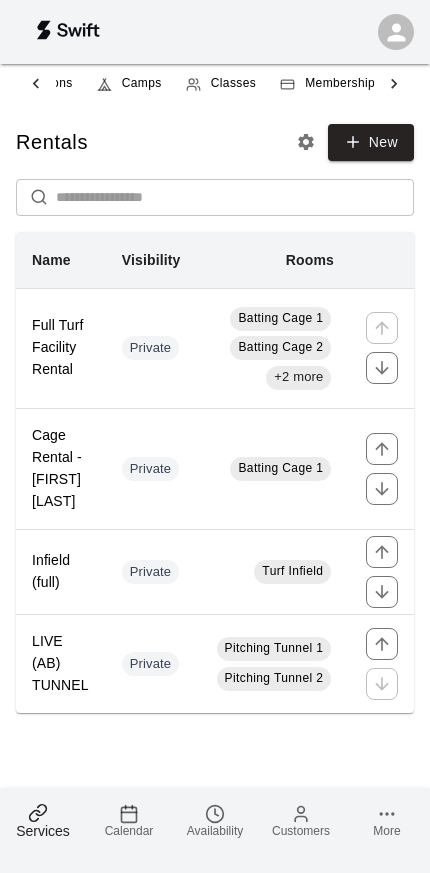 scroll, scrollTop: 0, scrollLeft: 192, axis: horizontal 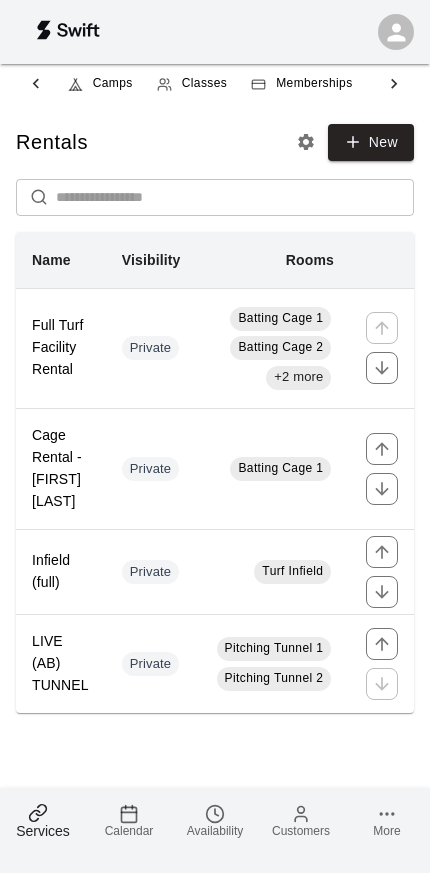 click on "Classes" at bounding box center (204, 84) 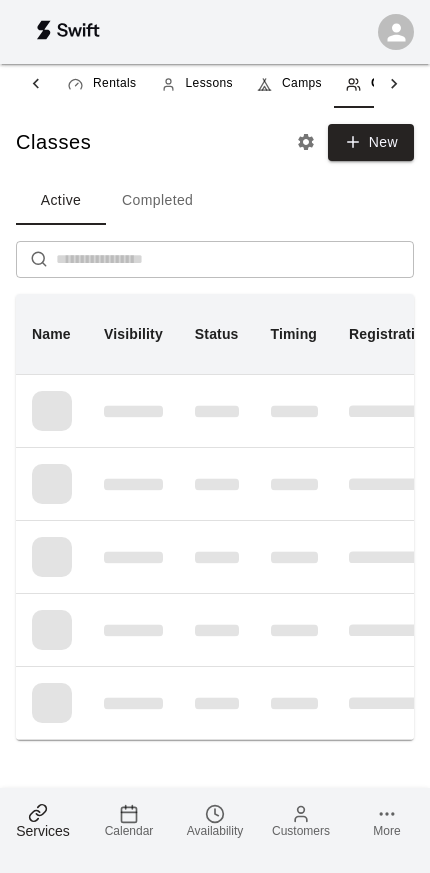 scroll, scrollTop: 0, scrollLeft: 57, axis: horizontal 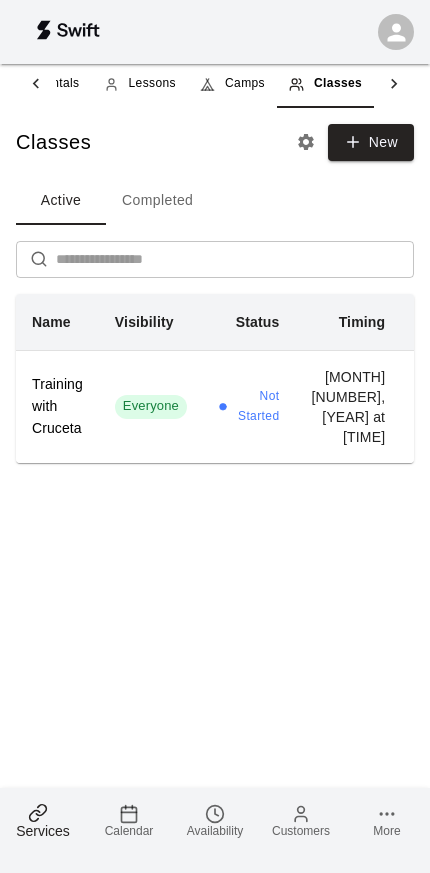 click on "[MONTH] [DAY], [YEAR] at [TIME]" at bounding box center (348, 406) 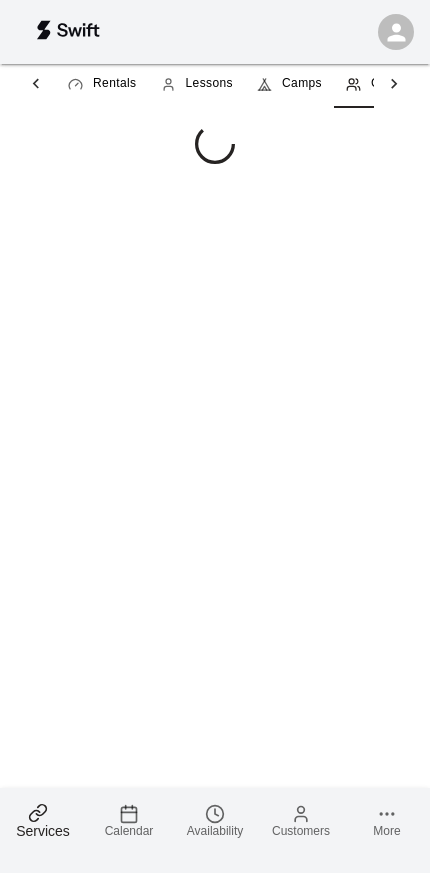 scroll, scrollTop: 0, scrollLeft: 54, axis: horizontal 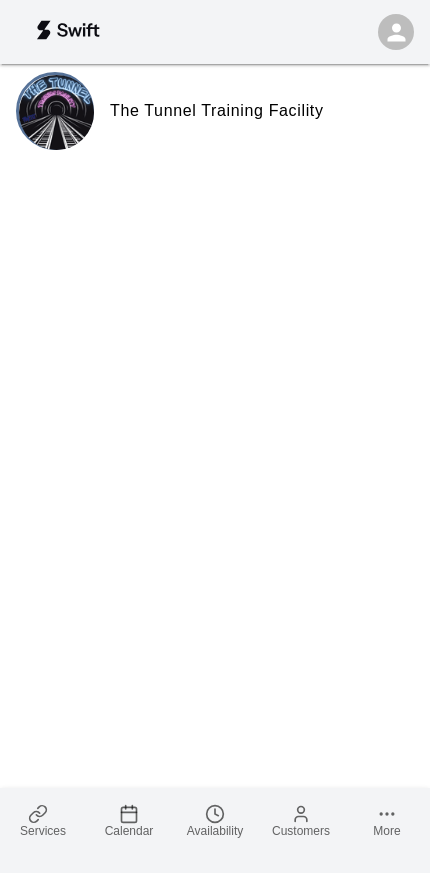 click on "Services" at bounding box center [43, 831] 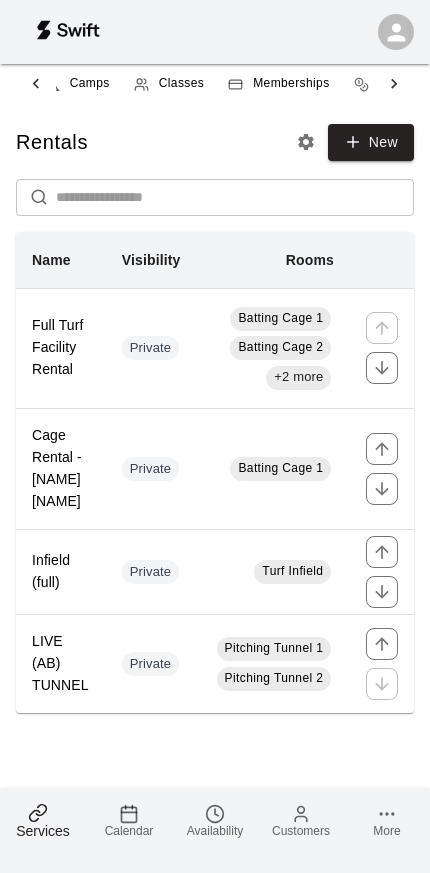scroll, scrollTop: 0, scrollLeft: 225, axis: horizontal 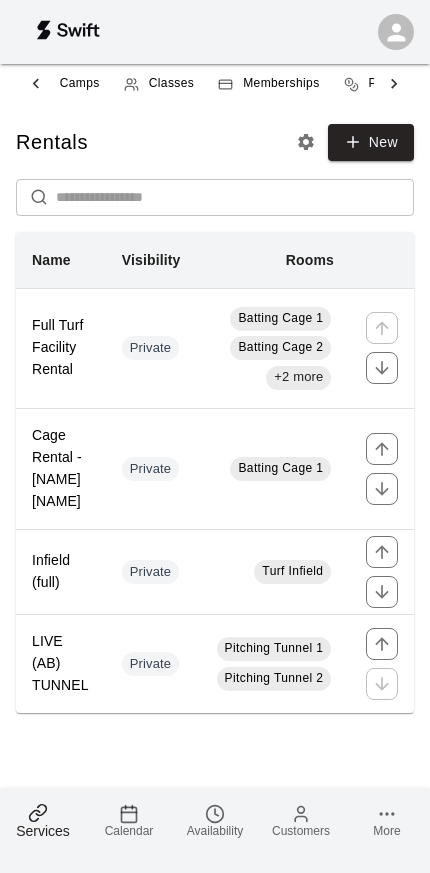 click on "Classes" at bounding box center [171, 84] 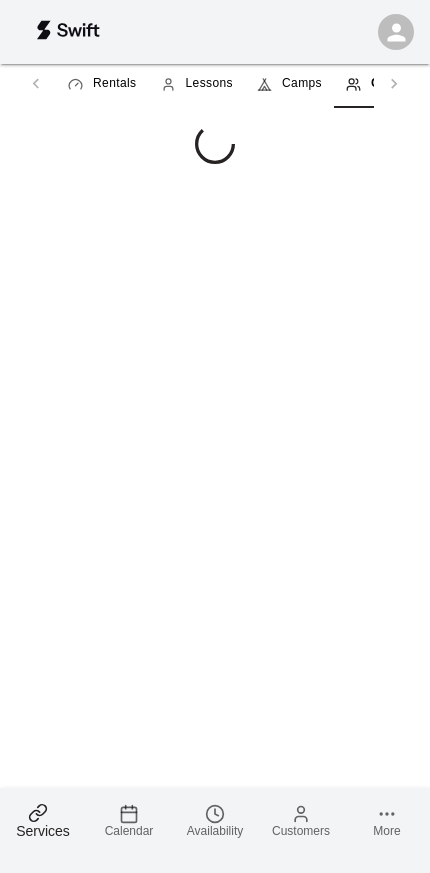 scroll, scrollTop: 0, scrollLeft: 57, axis: horizontal 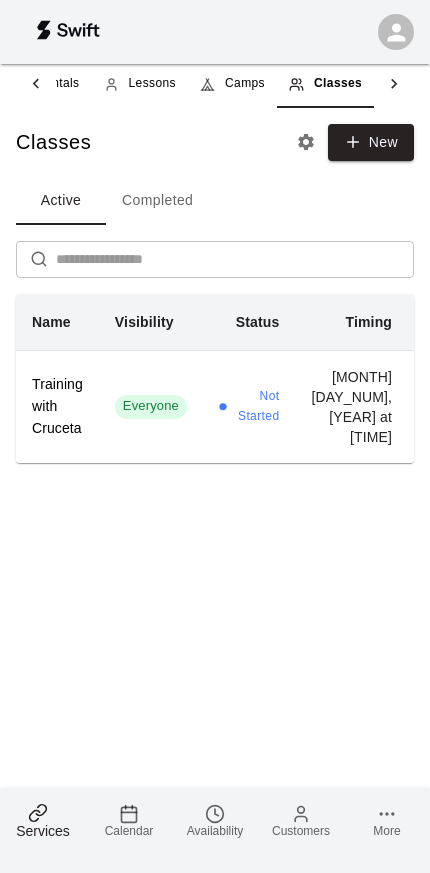 click on "Training with Cruceta" at bounding box center [57, 407] 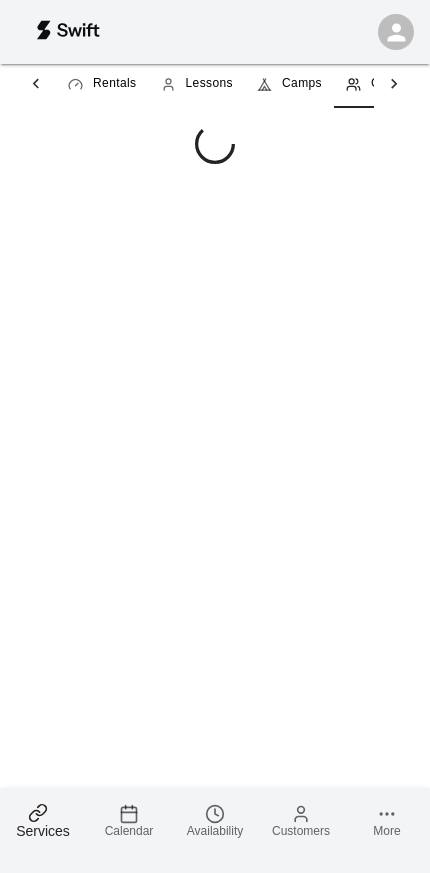 scroll, scrollTop: 0, scrollLeft: 54, axis: horizontal 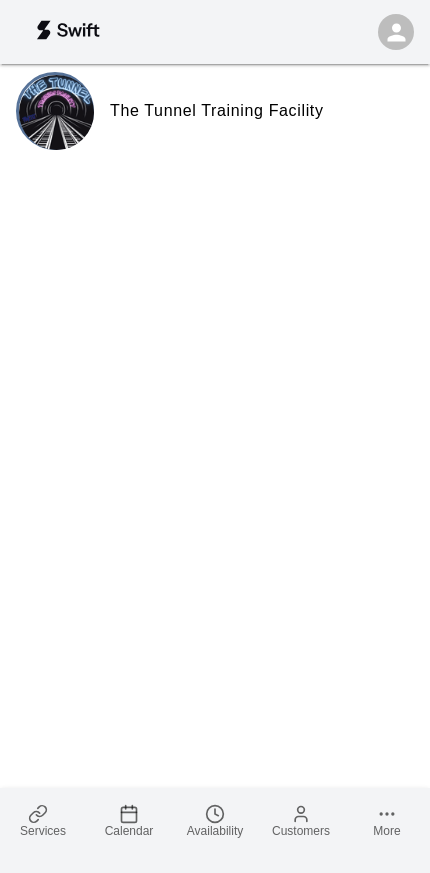 click on "Services" at bounding box center [43, 831] 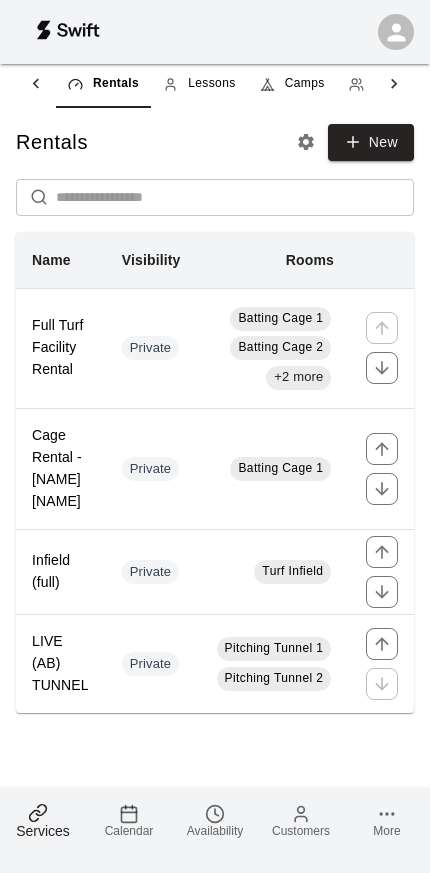 scroll, scrollTop: 0, scrollLeft: 190, axis: horizontal 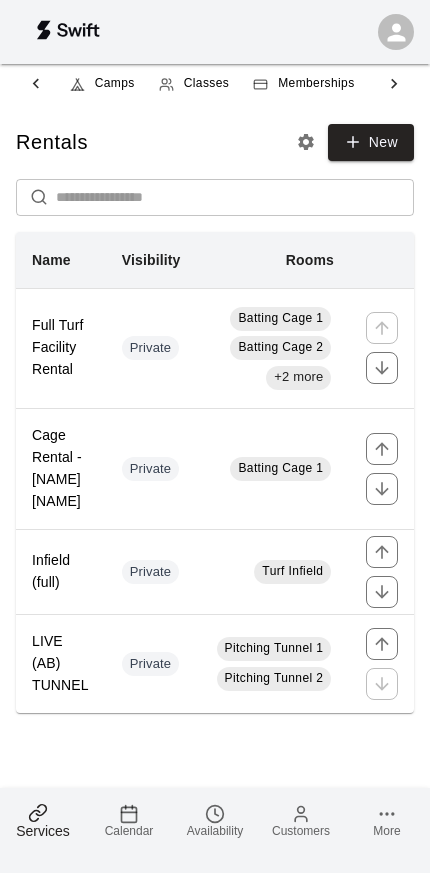 click on "Classes" at bounding box center (206, 84) 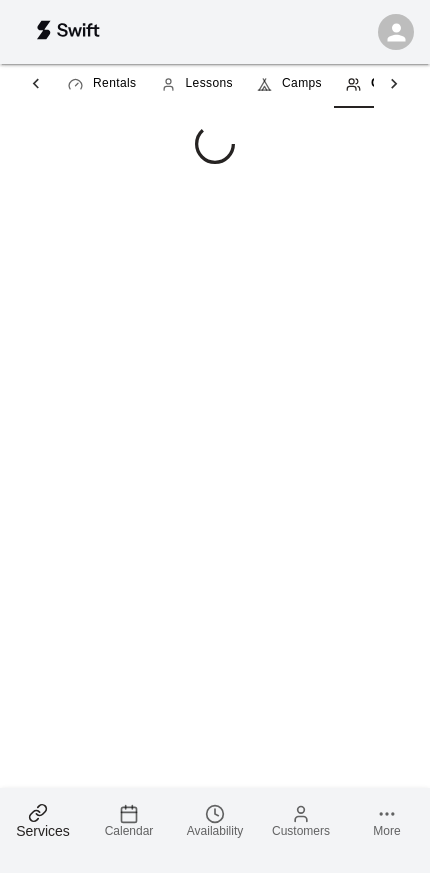 scroll, scrollTop: 0, scrollLeft: 57, axis: horizontal 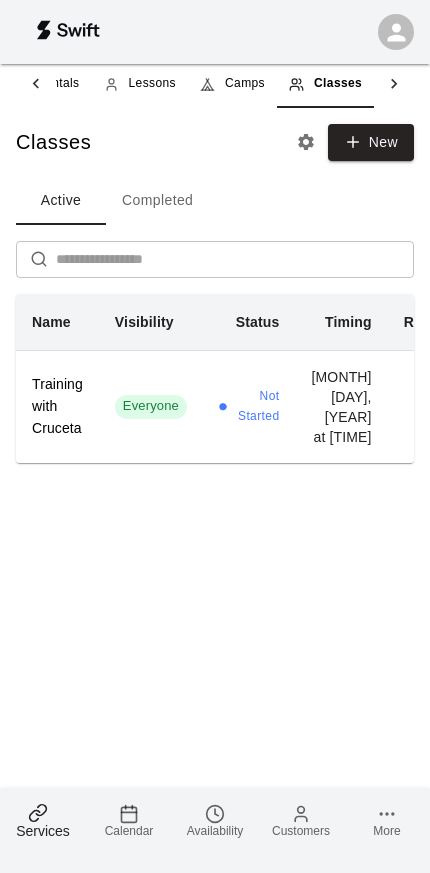 click on "[MONTH] [NUMBER], [YEAR] at [TIME]" at bounding box center (341, 406) 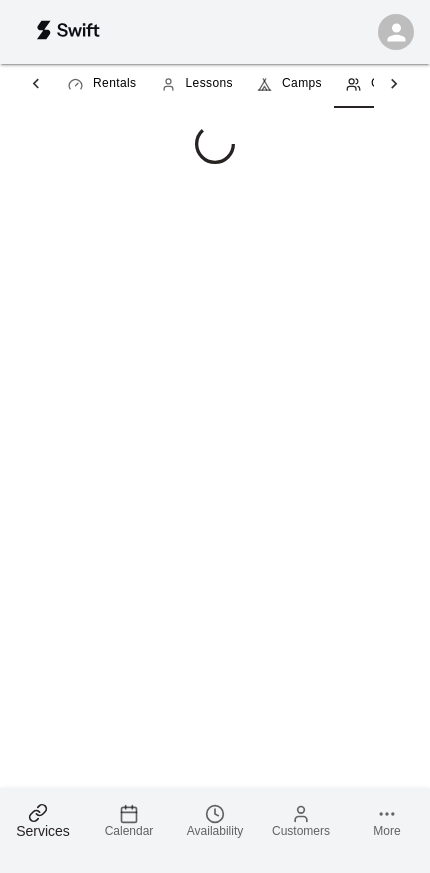 scroll, scrollTop: 0, scrollLeft: 54, axis: horizontal 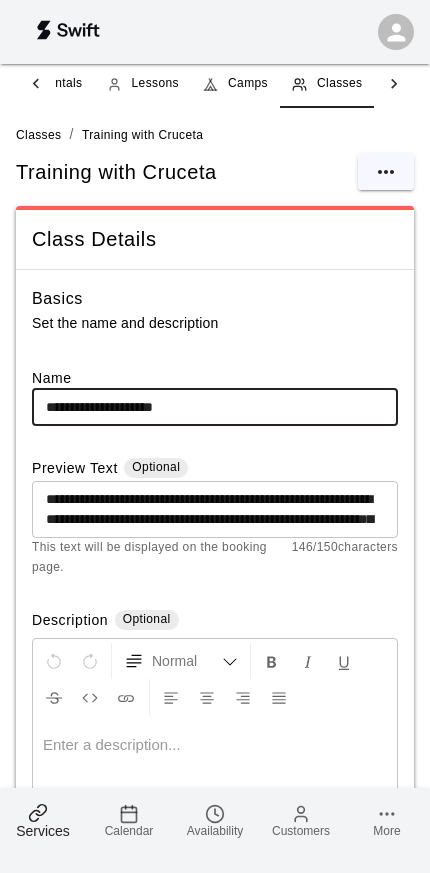 click 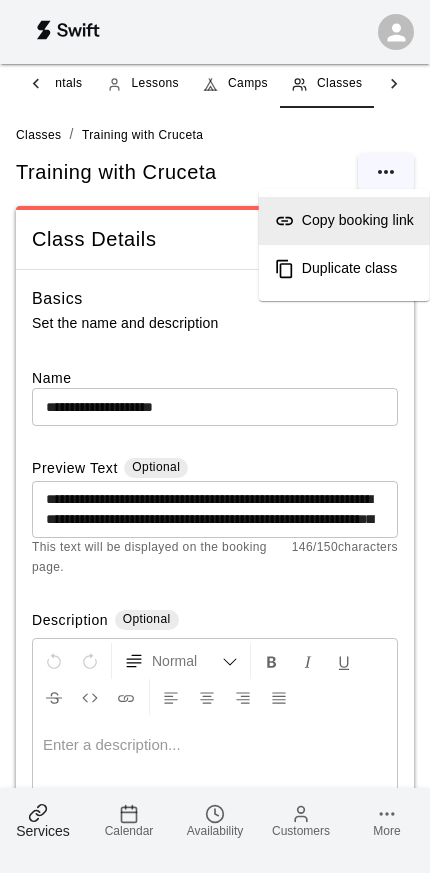 click on "Copy booking link" at bounding box center [358, 221] 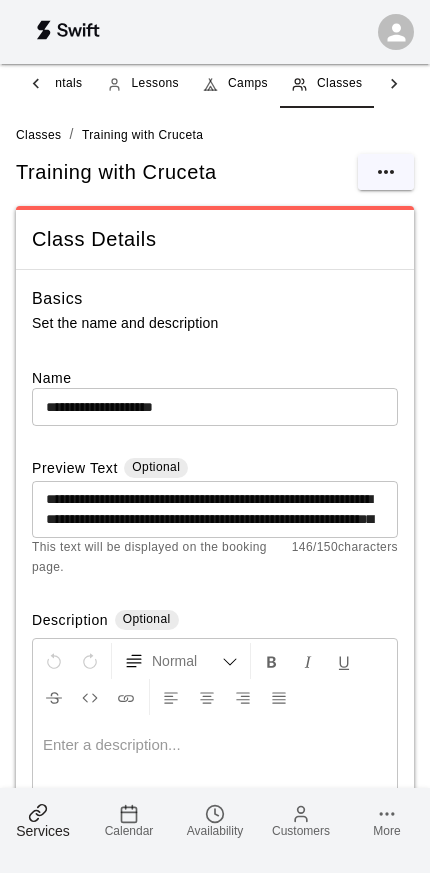 click 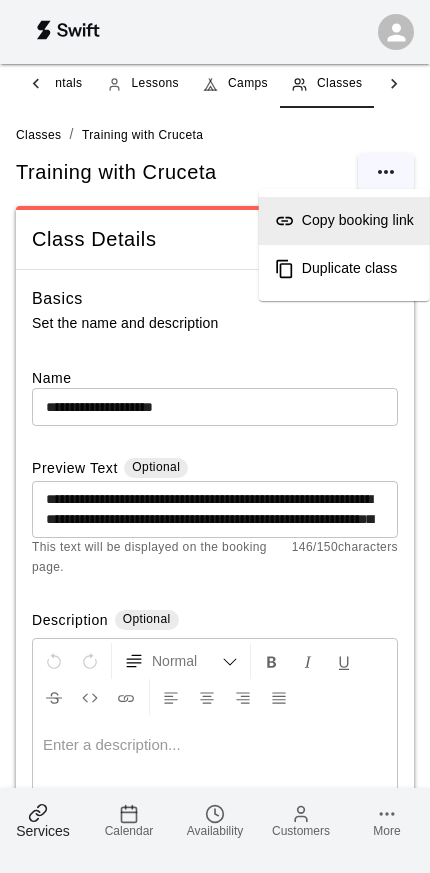 click on "Copy booking link" at bounding box center [358, 221] 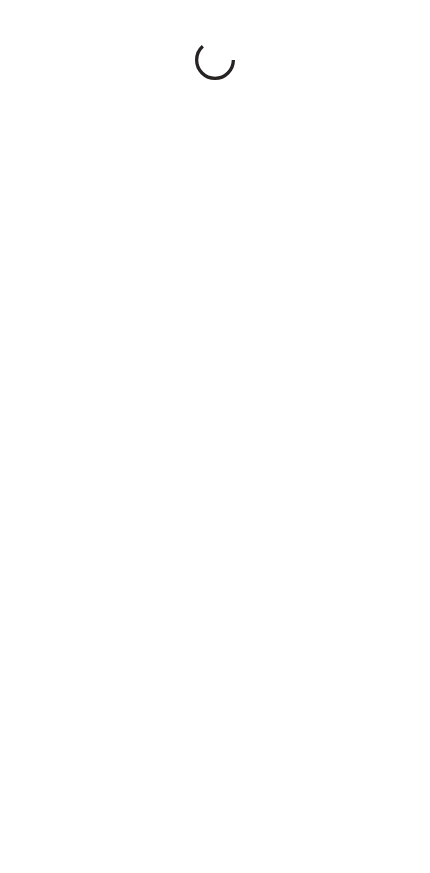 scroll, scrollTop: 0, scrollLeft: 0, axis: both 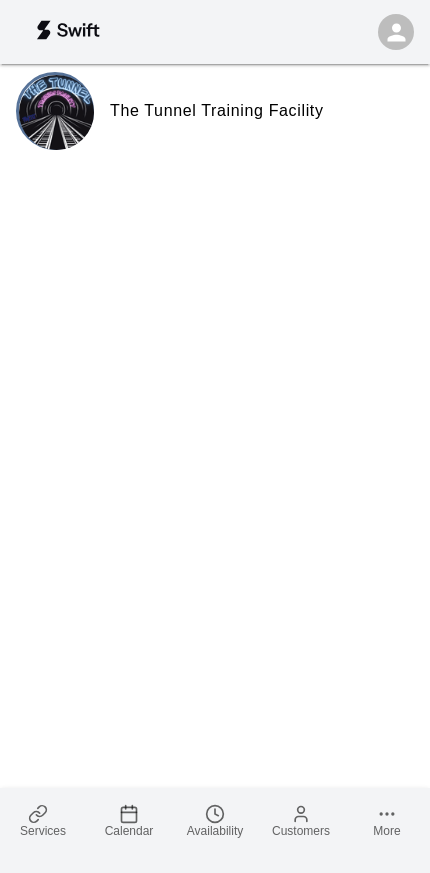 click on "Services" at bounding box center [43, 820] 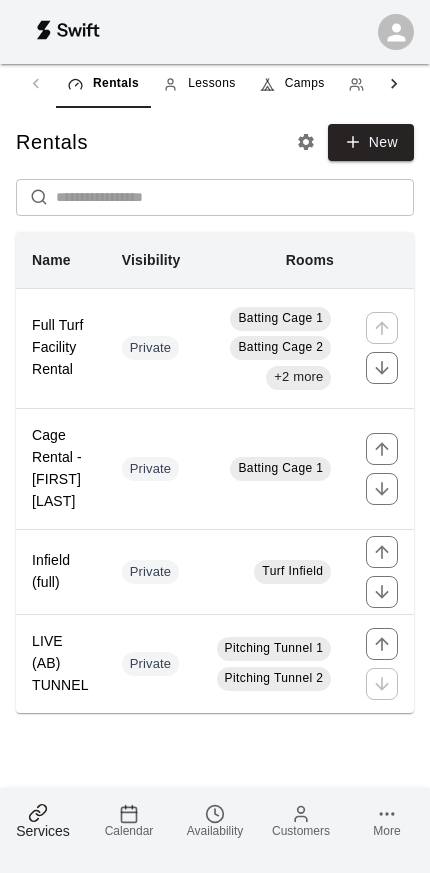 click 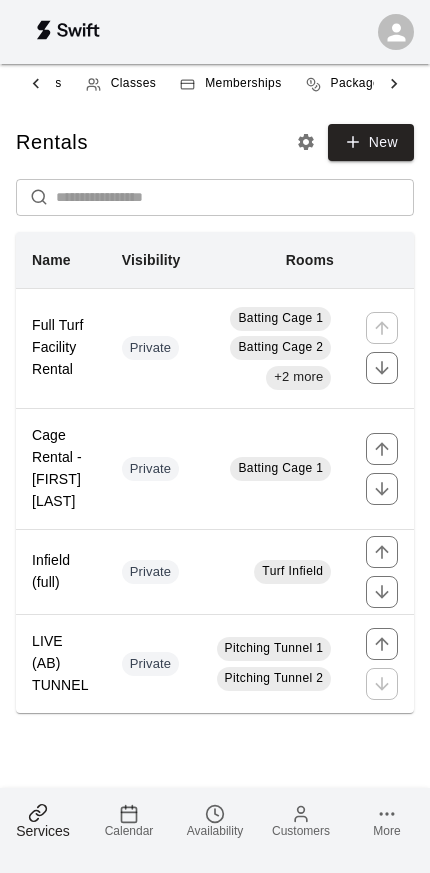 scroll, scrollTop: 0, scrollLeft: 282, axis: horizontal 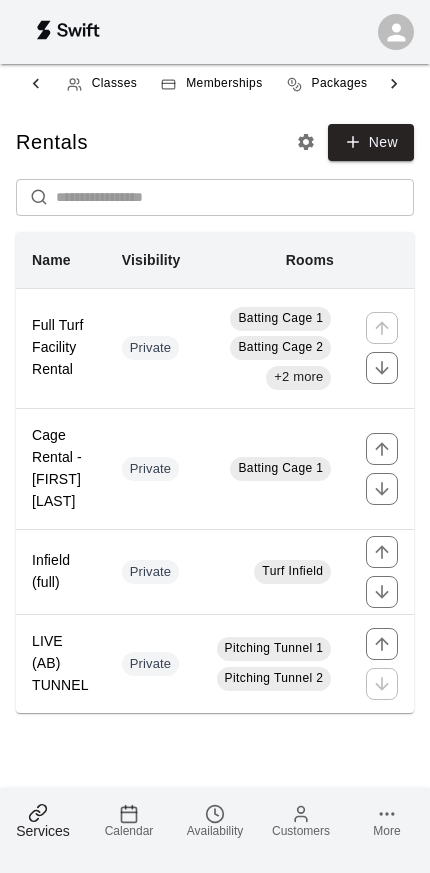 click on "Classes" at bounding box center (114, 84) 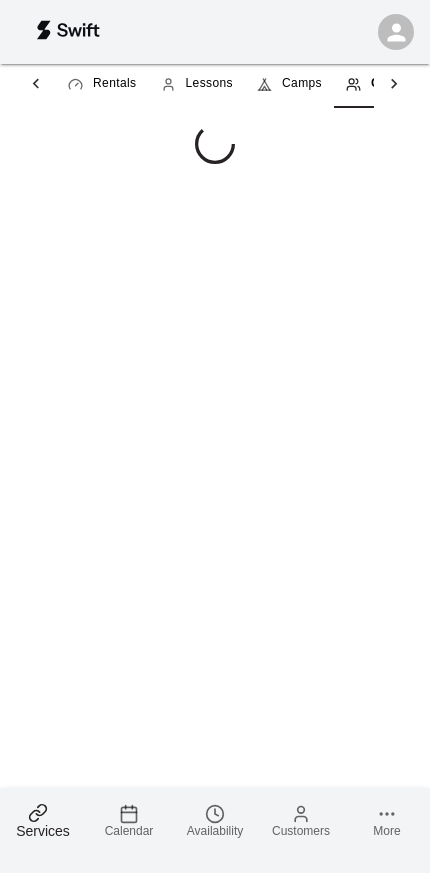 scroll, scrollTop: 0, scrollLeft: 57, axis: horizontal 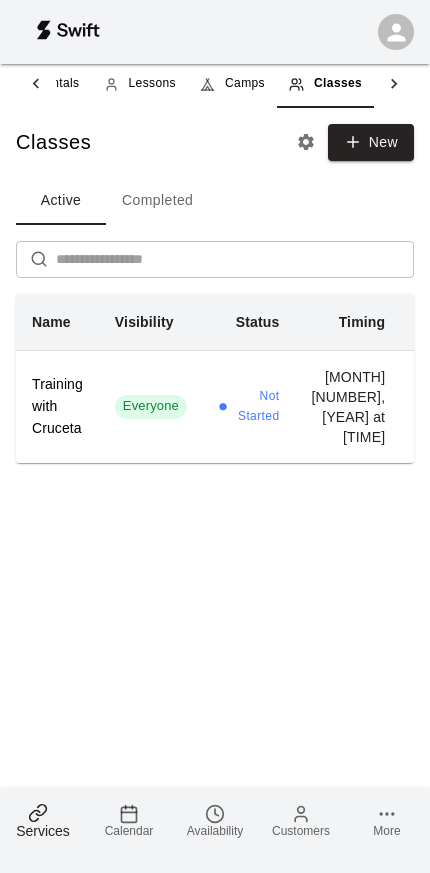click on "[MONTH] [NUMBER], [YEAR] at [TIME]" at bounding box center [348, 406] 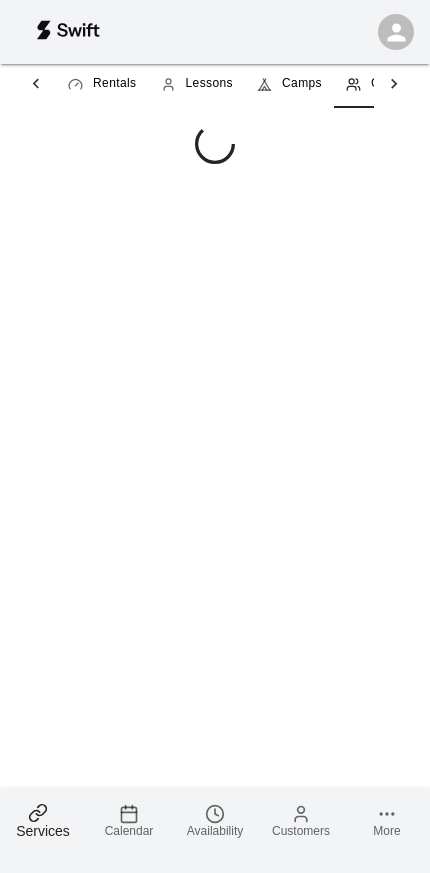 scroll, scrollTop: 0, scrollLeft: 54, axis: horizontal 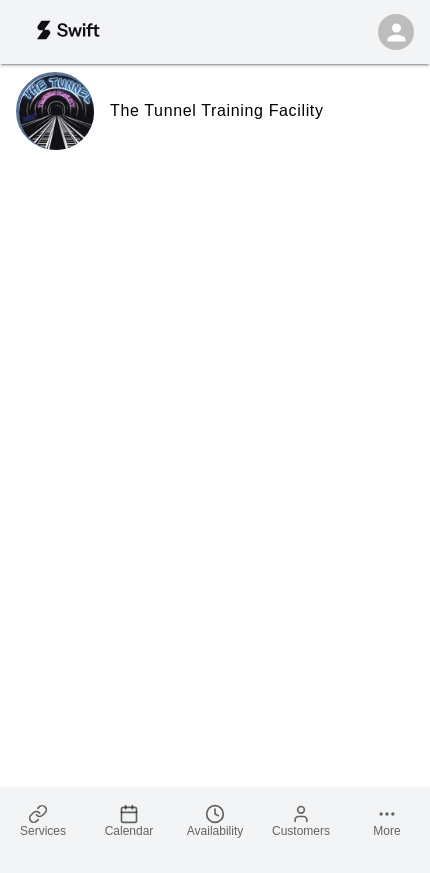 click 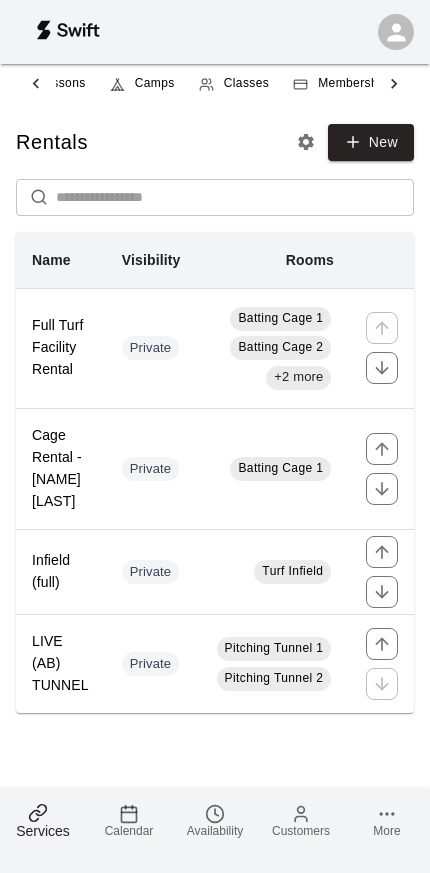 scroll, scrollTop: 0, scrollLeft: 165, axis: horizontal 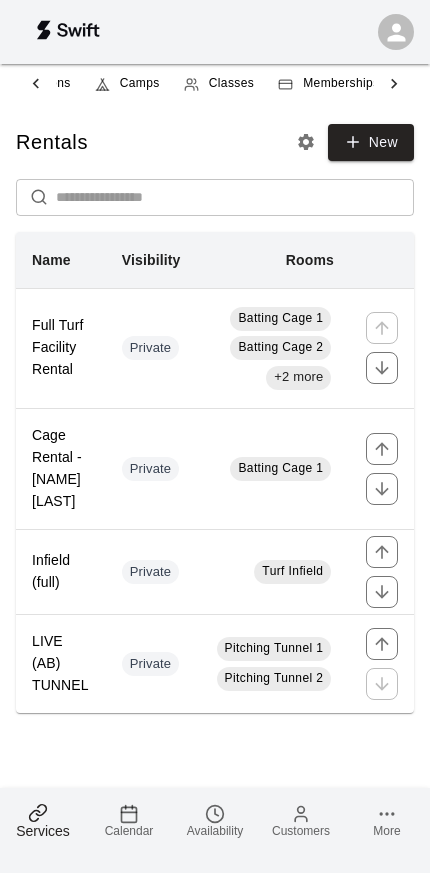 click on "Classes" at bounding box center (231, 84) 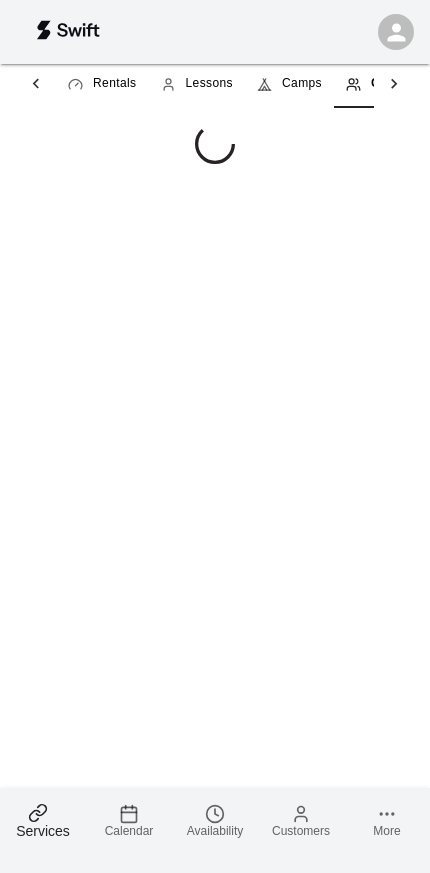 scroll, scrollTop: 0, scrollLeft: 57, axis: horizontal 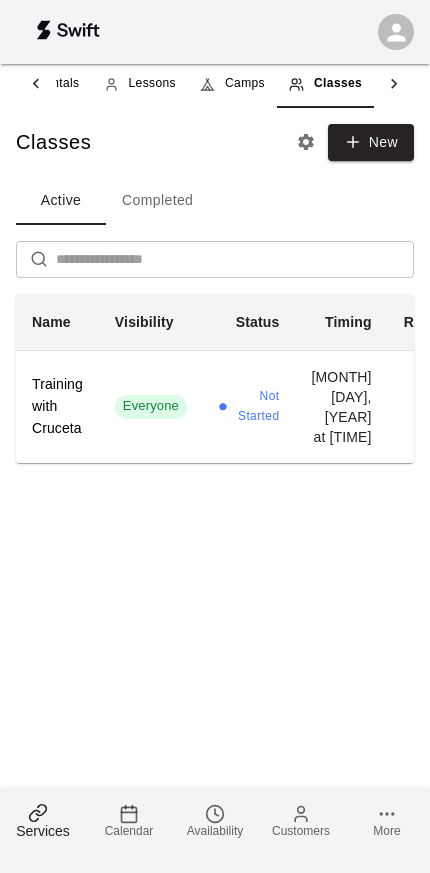 click on "[MONTH] [DAY], [YEAR] at [TIME]" at bounding box center [341, 406] 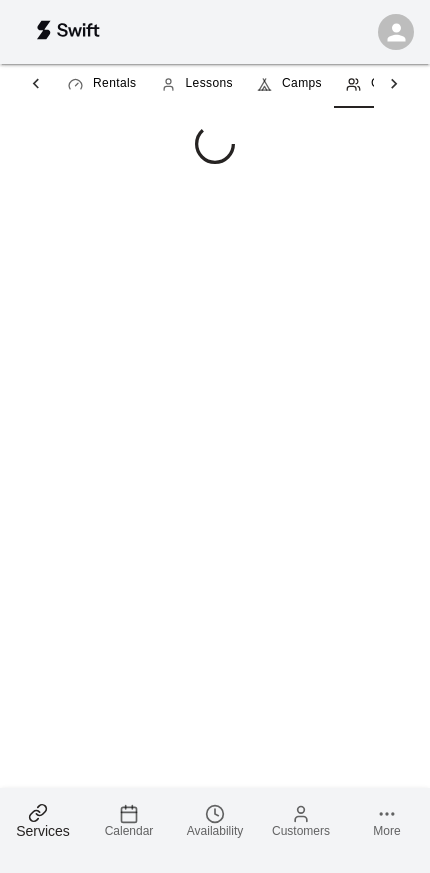 scroll, scrollTop: 0, scrollLeft: 54, axis: horizontal 